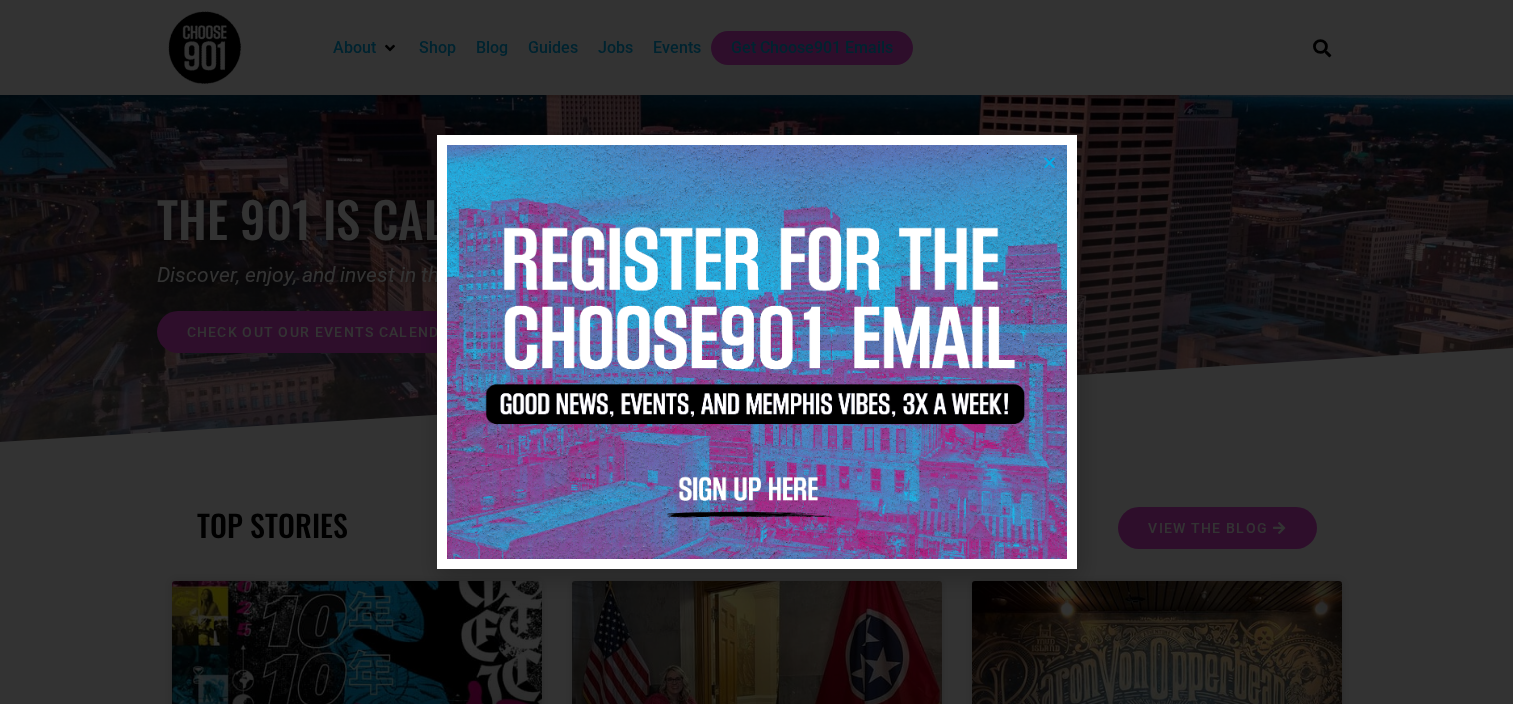 scroll, scrollTop: 0, scrollLeft: 0, axis: both 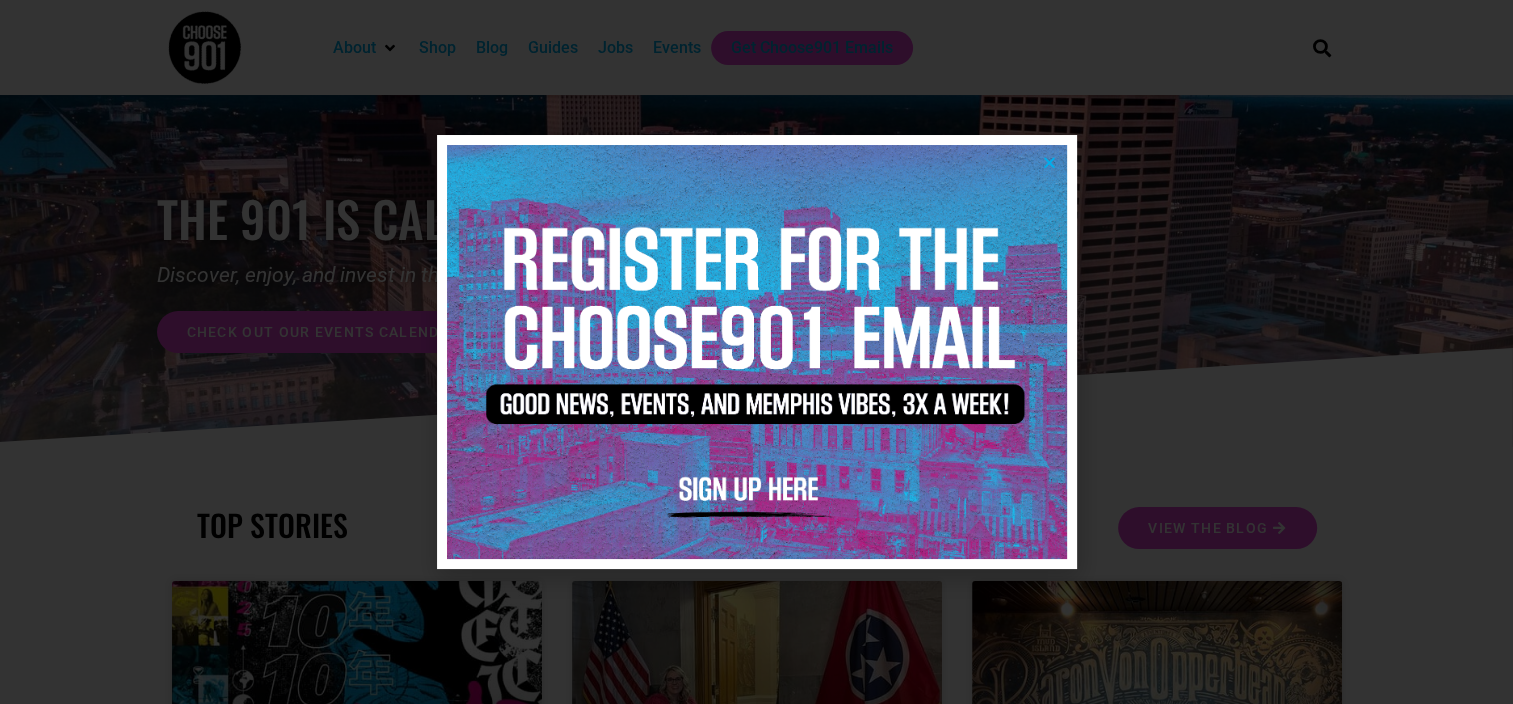 click at bounding box center (1049, 162) 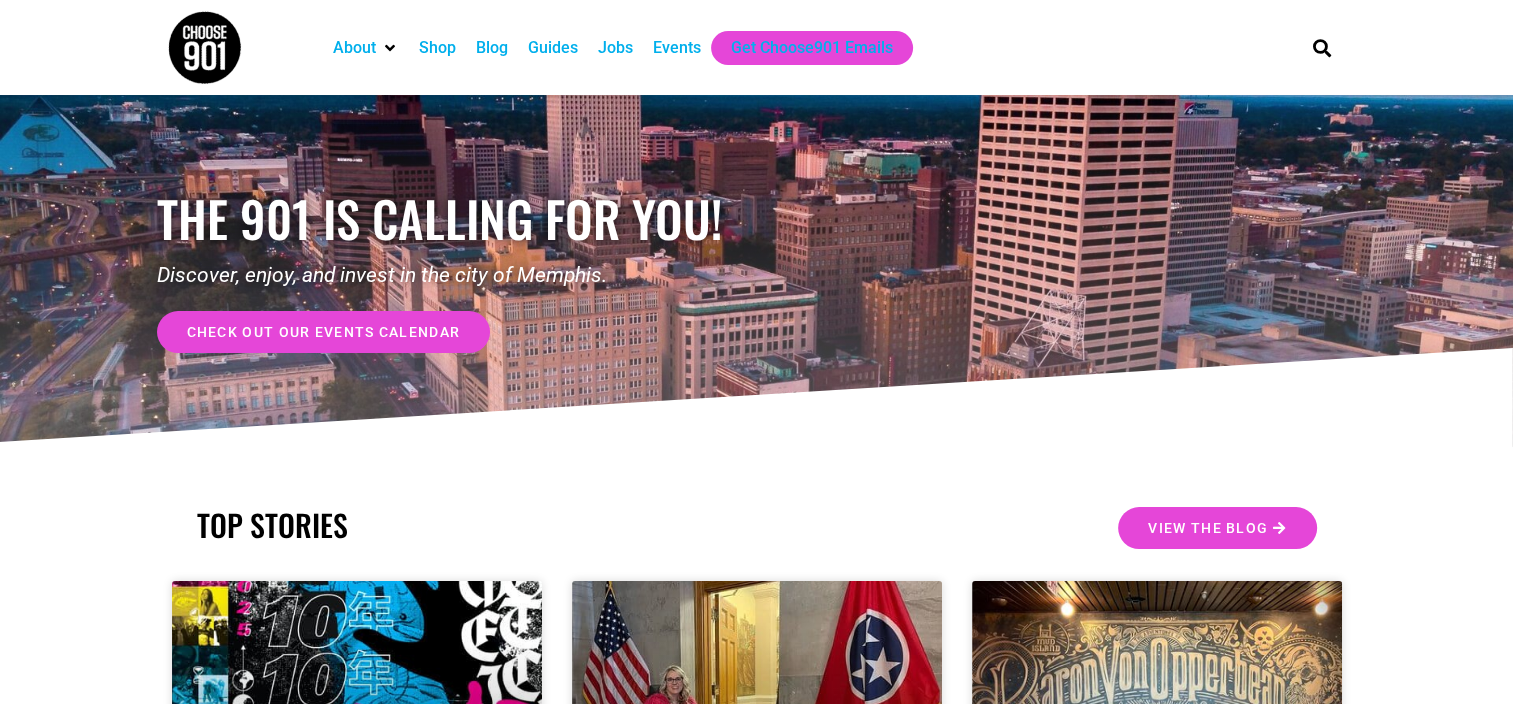 click on "Jobs" at bounding box center (615, 48) 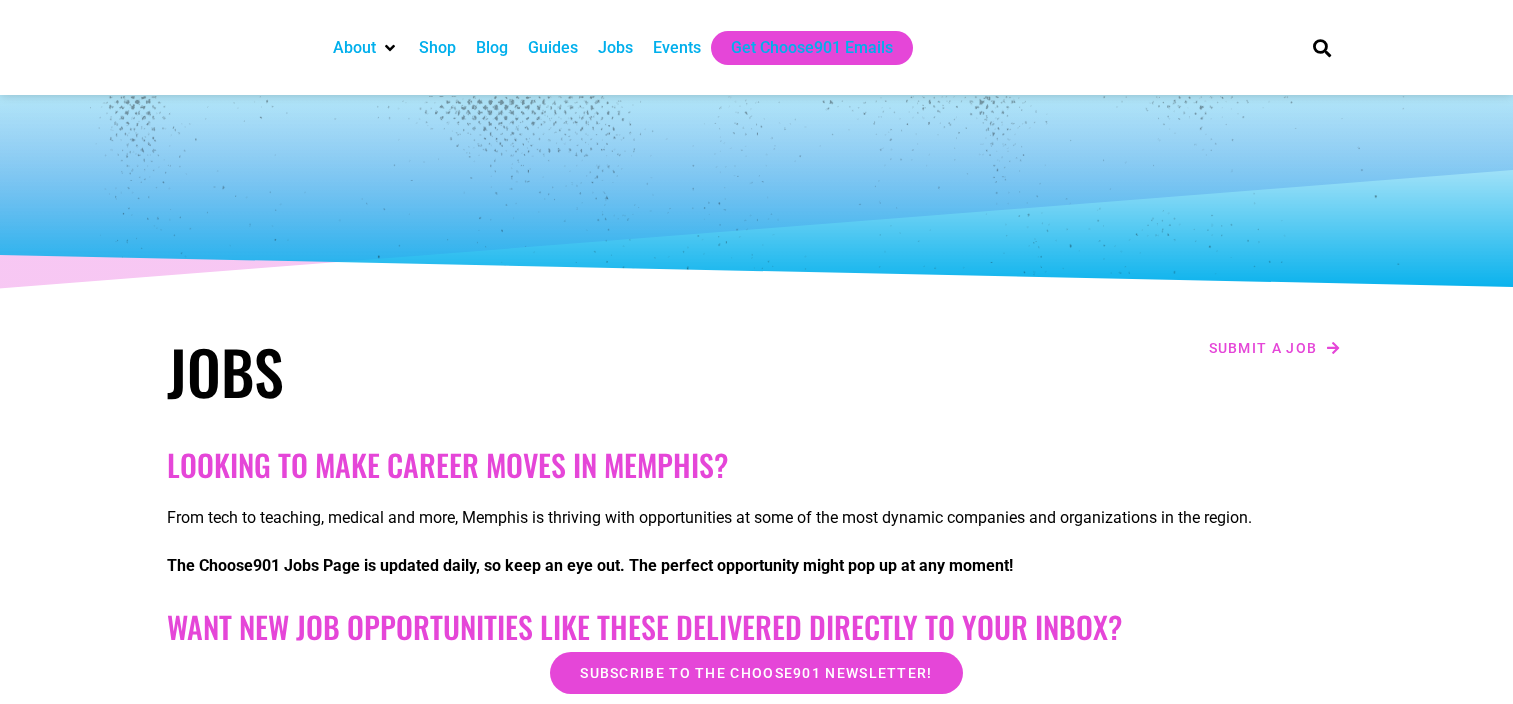 scroll, scrollTop: 0, scrollLeft: 0, axis: both 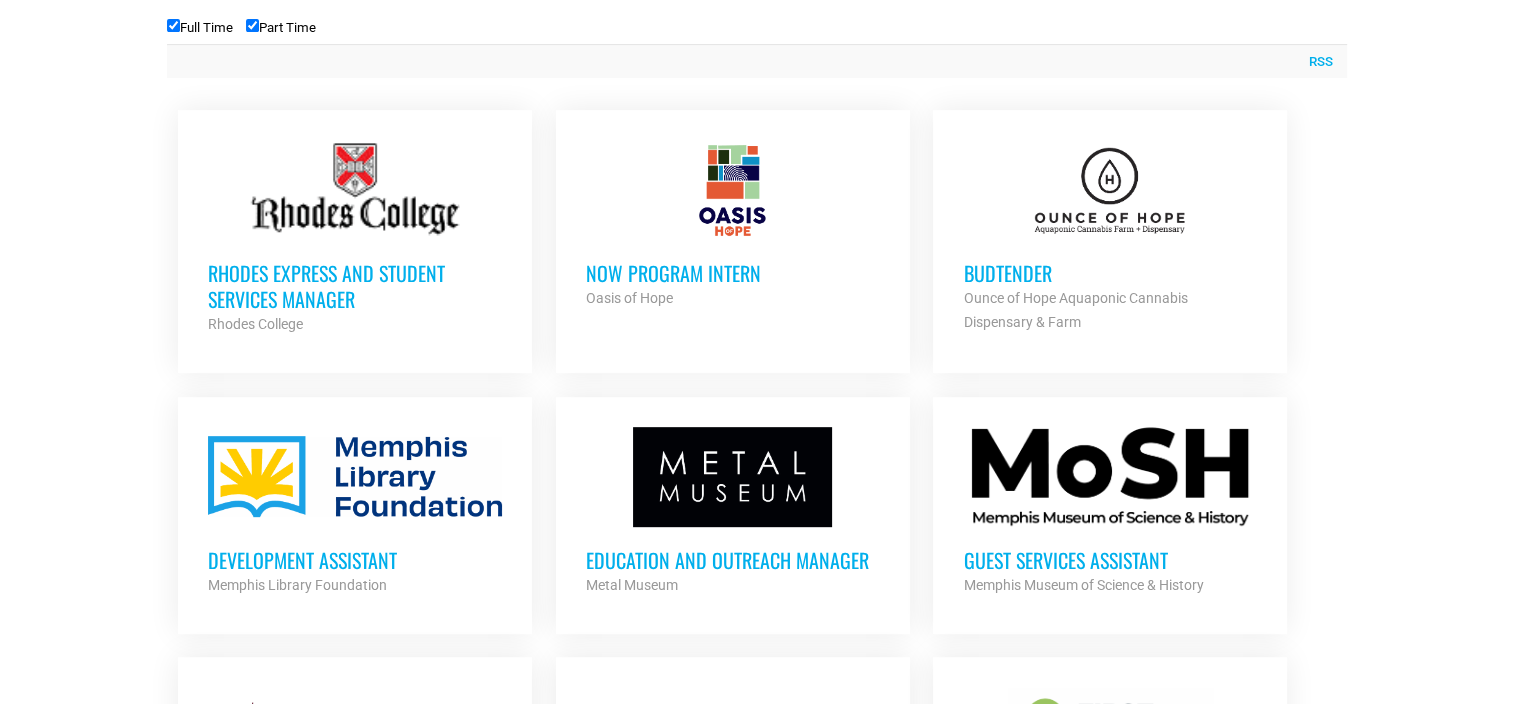 click on "Rhodes Express and Student Services Manager" at bounding box center [355, 286] 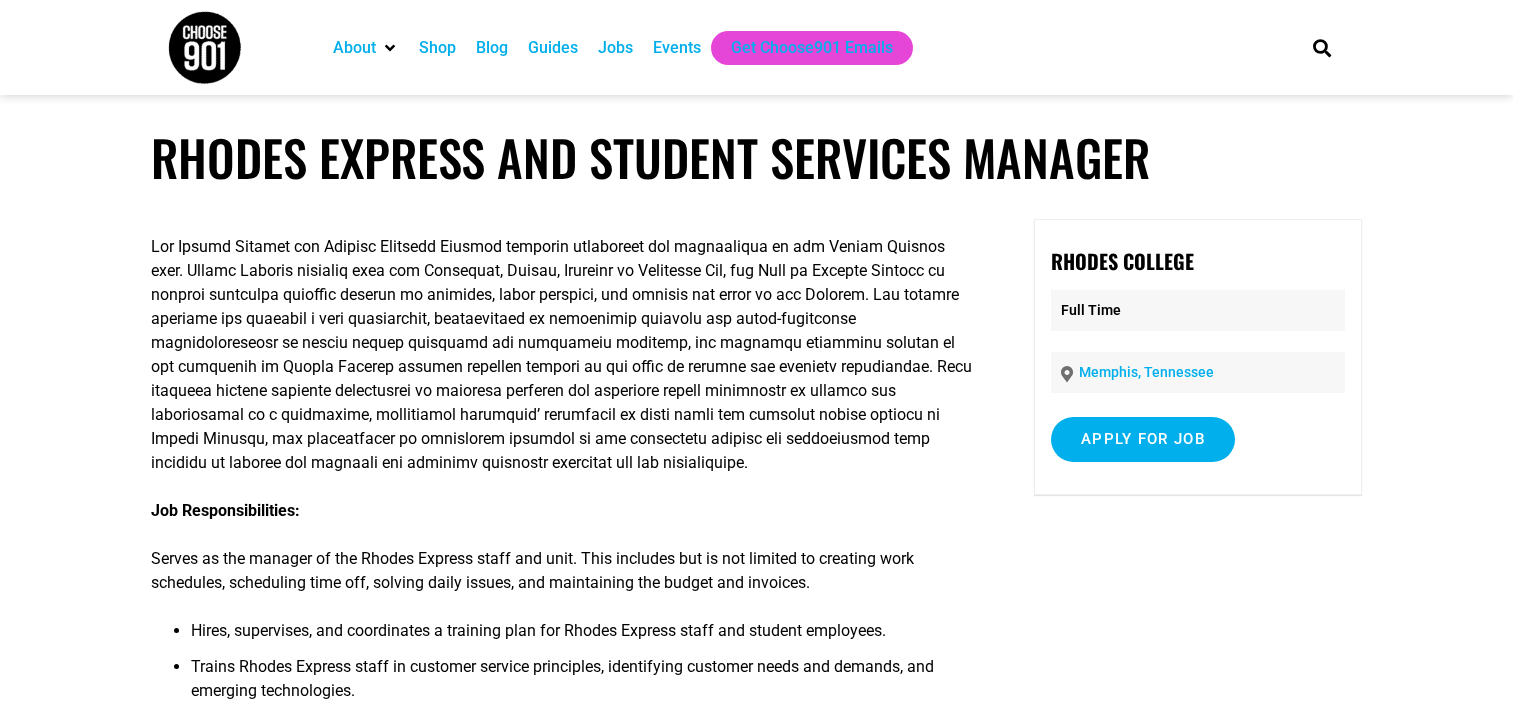 scroll, scrollTop: 0, scrollLeft: 0, axis: both 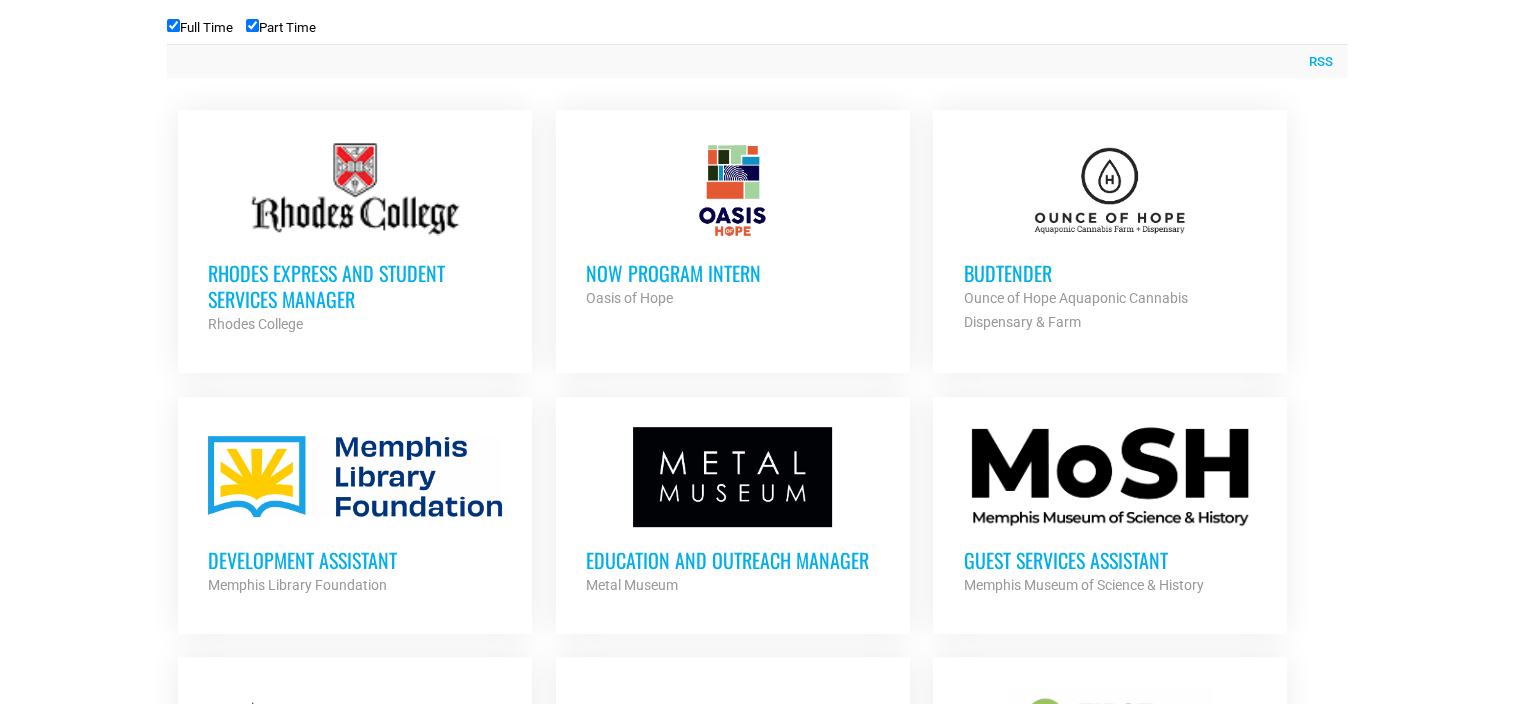 click on "NOW Program Intern" at bounding box center [733, 273] 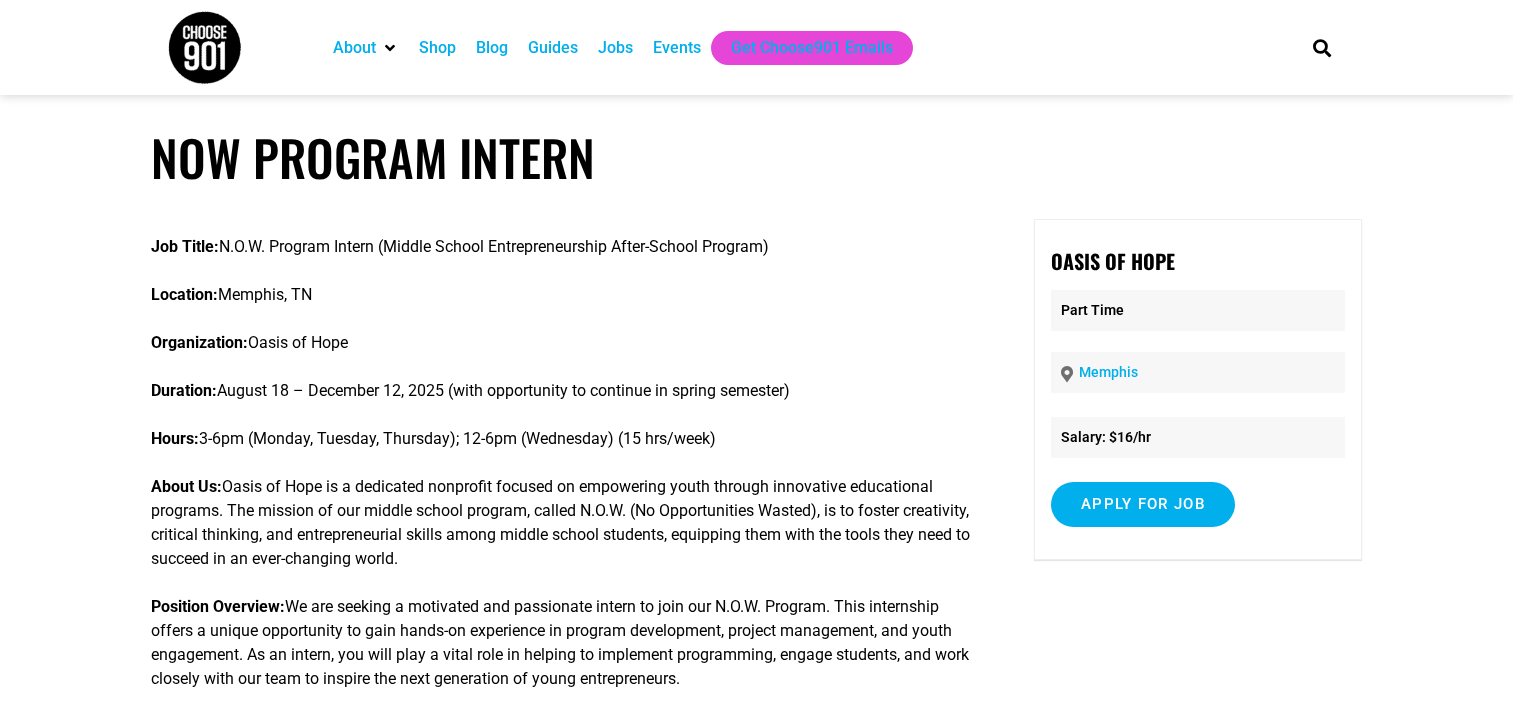 scroll, scrollTop: 0, scrollLeft: 0, axis: both 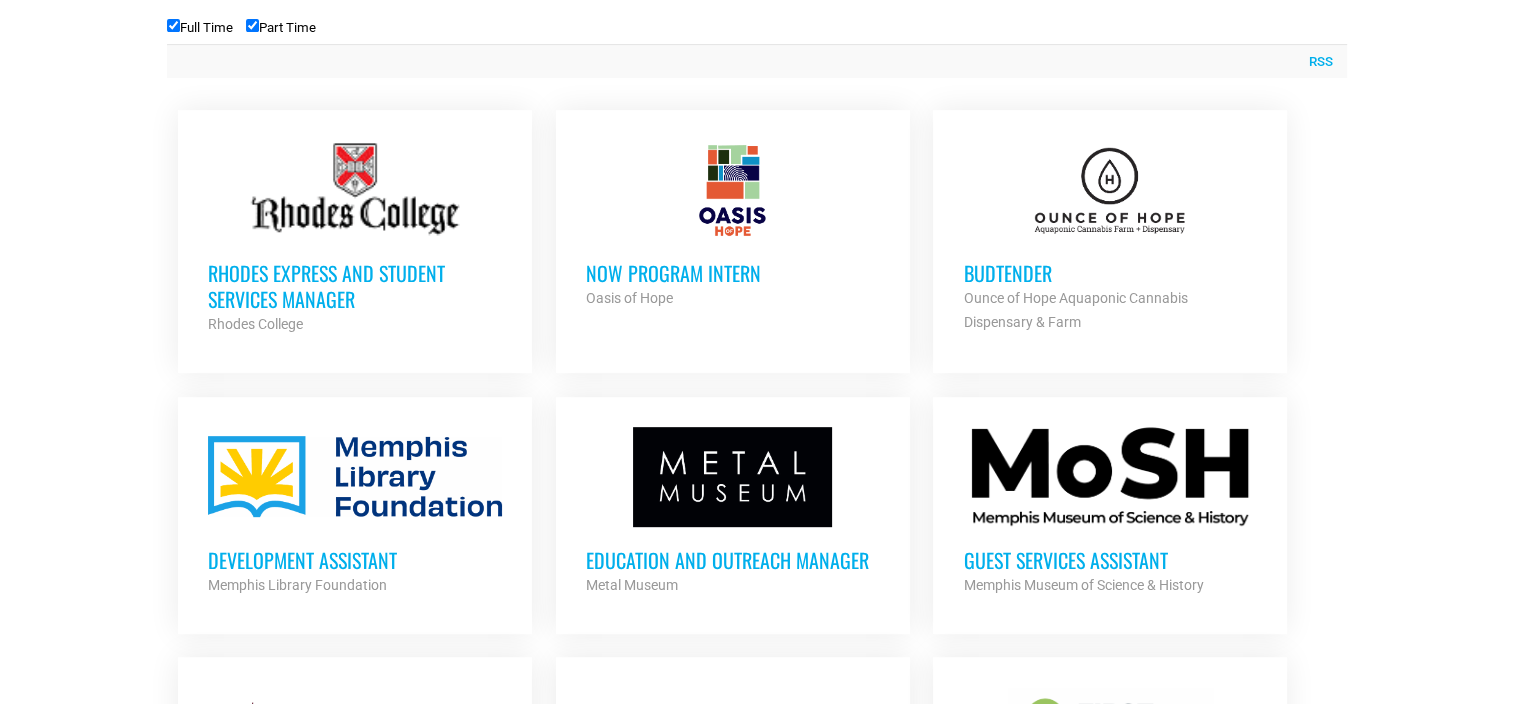 click on "Budtender" at bounding box center (1110, 273) 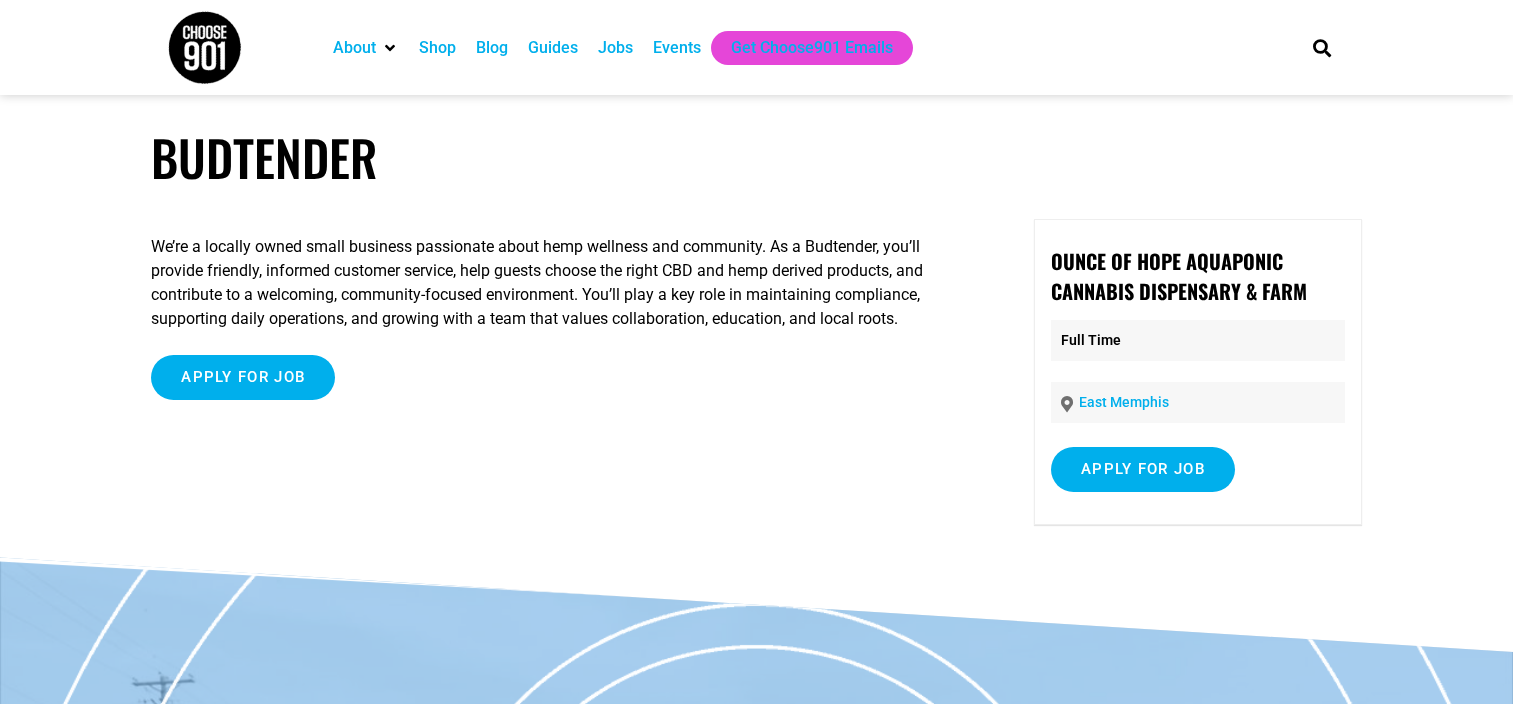 scroll, scrollTop: 0, scrollLeft: 0, axis: both 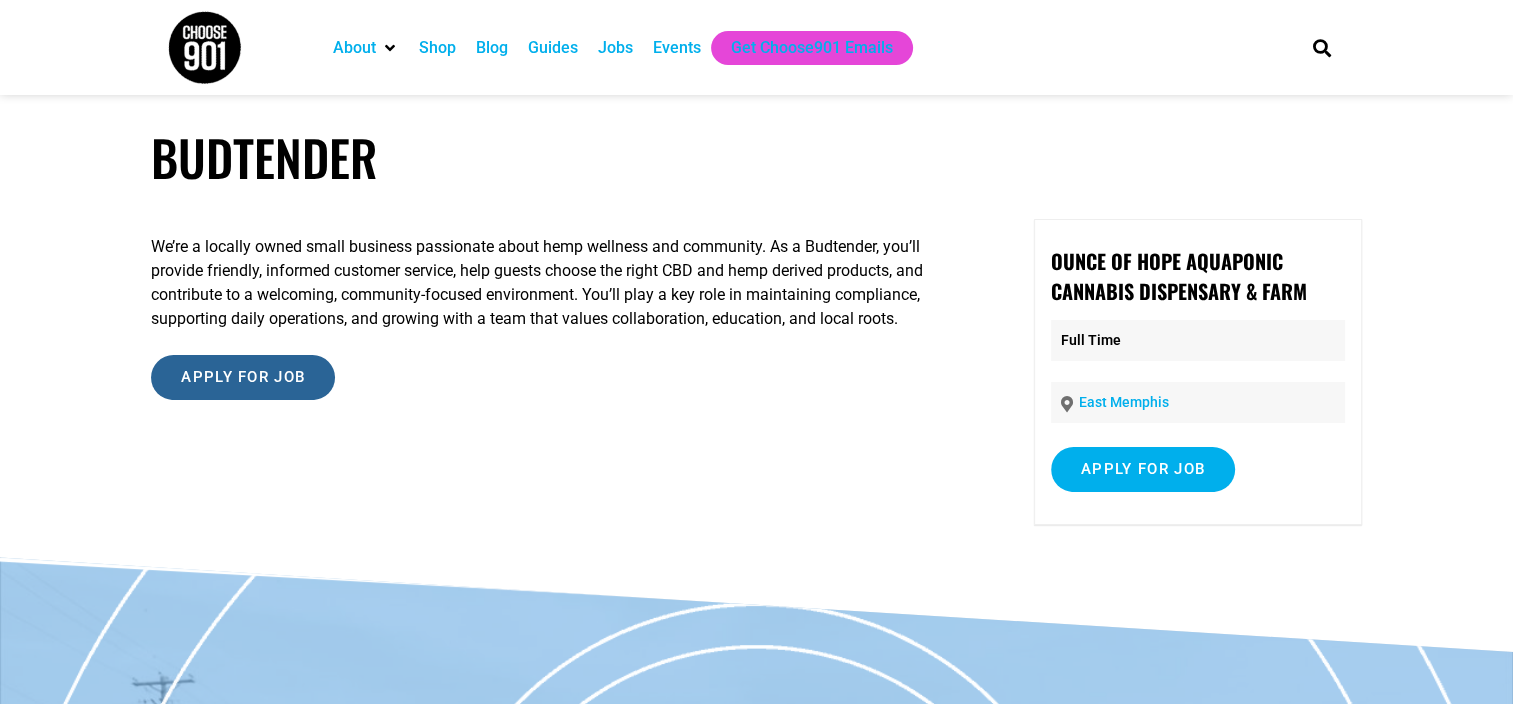 click on "Apply for job" at bounding box center [243, 377] 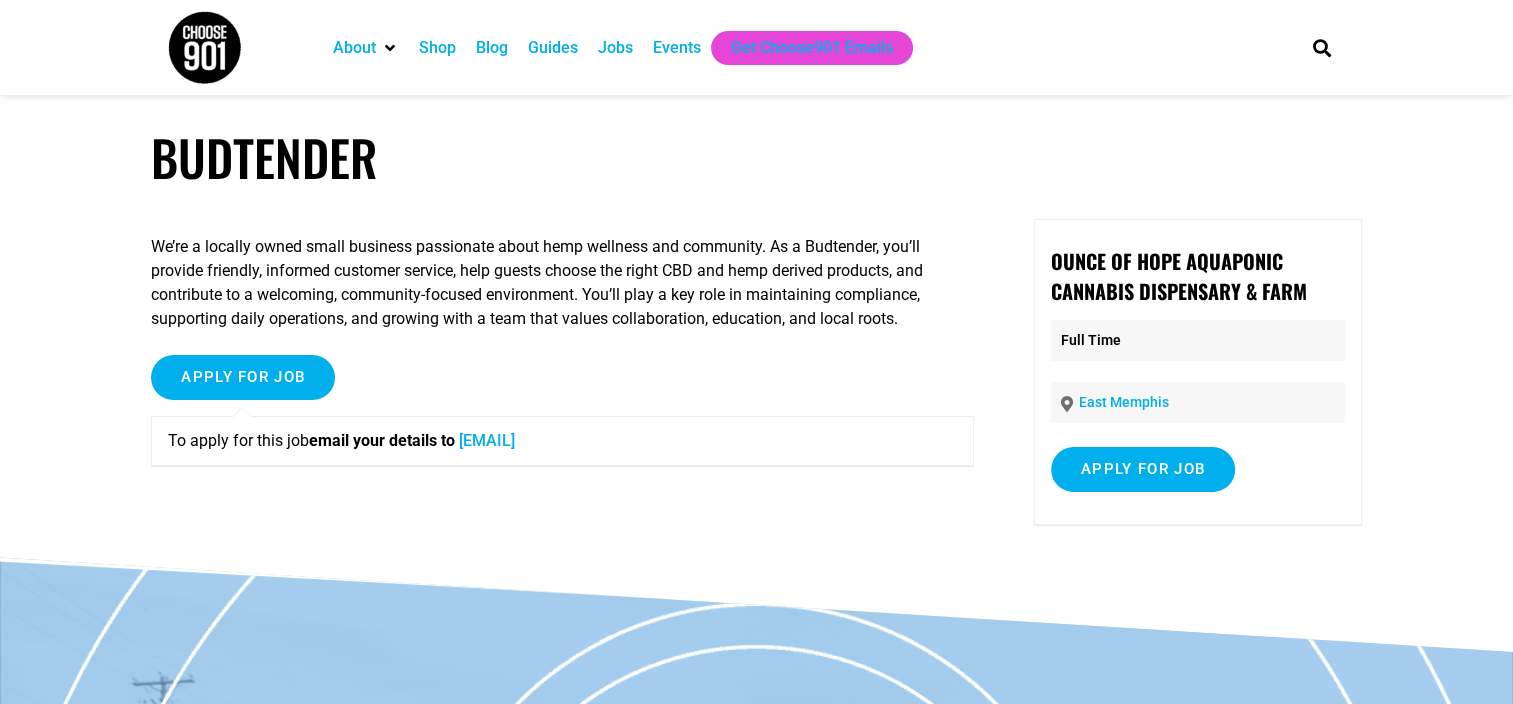 drag, startPoint x: 651, startPoint y: 443, endPoint x: 471, endPoint y: 446, distance: 180.025 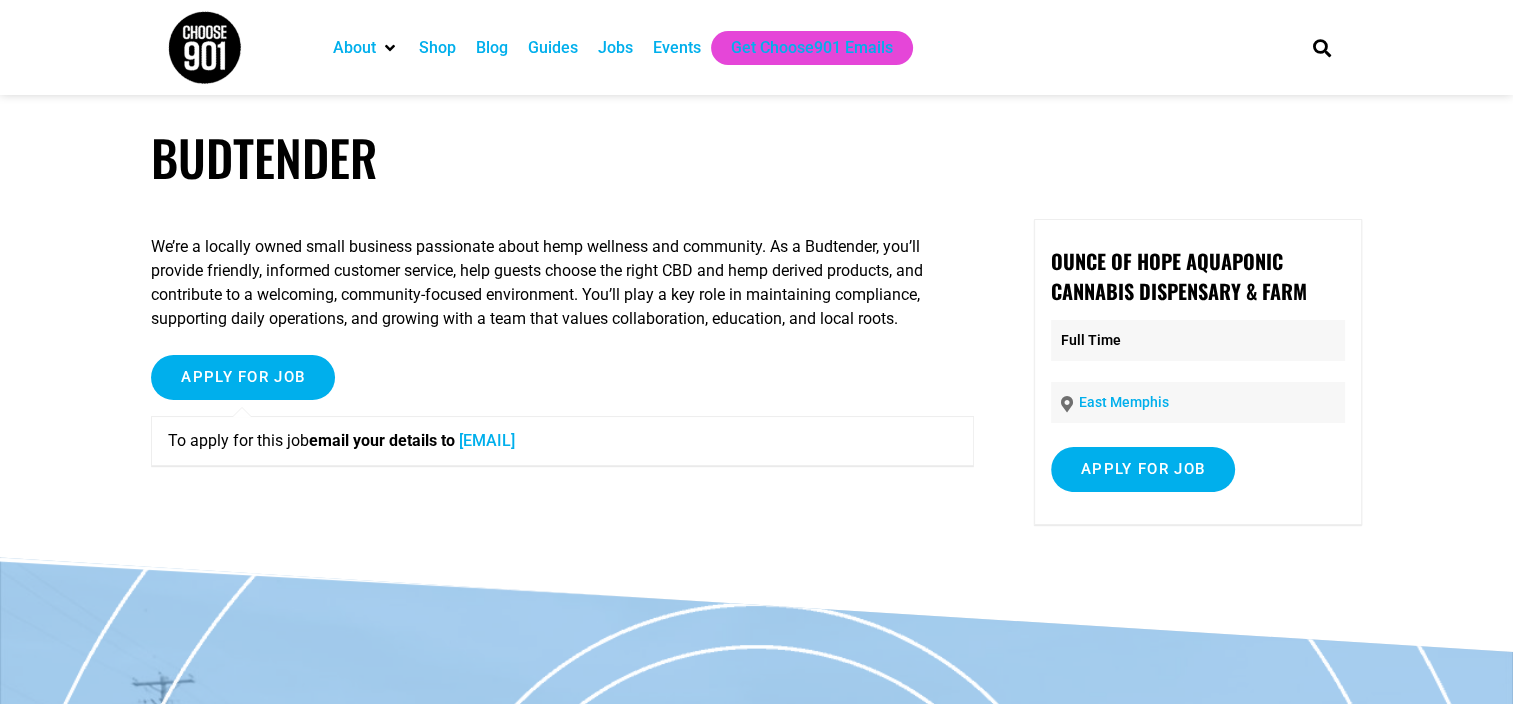 click on "We’re a locally owned small business passionate about hemp wellness and community. As a Budtender, you’ll provide friendly, informed customer service, help guests choose the right CBD and hemp derived products, and contribute to a welcoming, community-focused environment. You’ll play a key role in maintaining compliance, supporting daily operations, and growing with a team that values collaboration, education, and local roots.
Apply for job
To apply for this job  email your details to   info@ounceofhope.com" at bounding box center (562, 376) 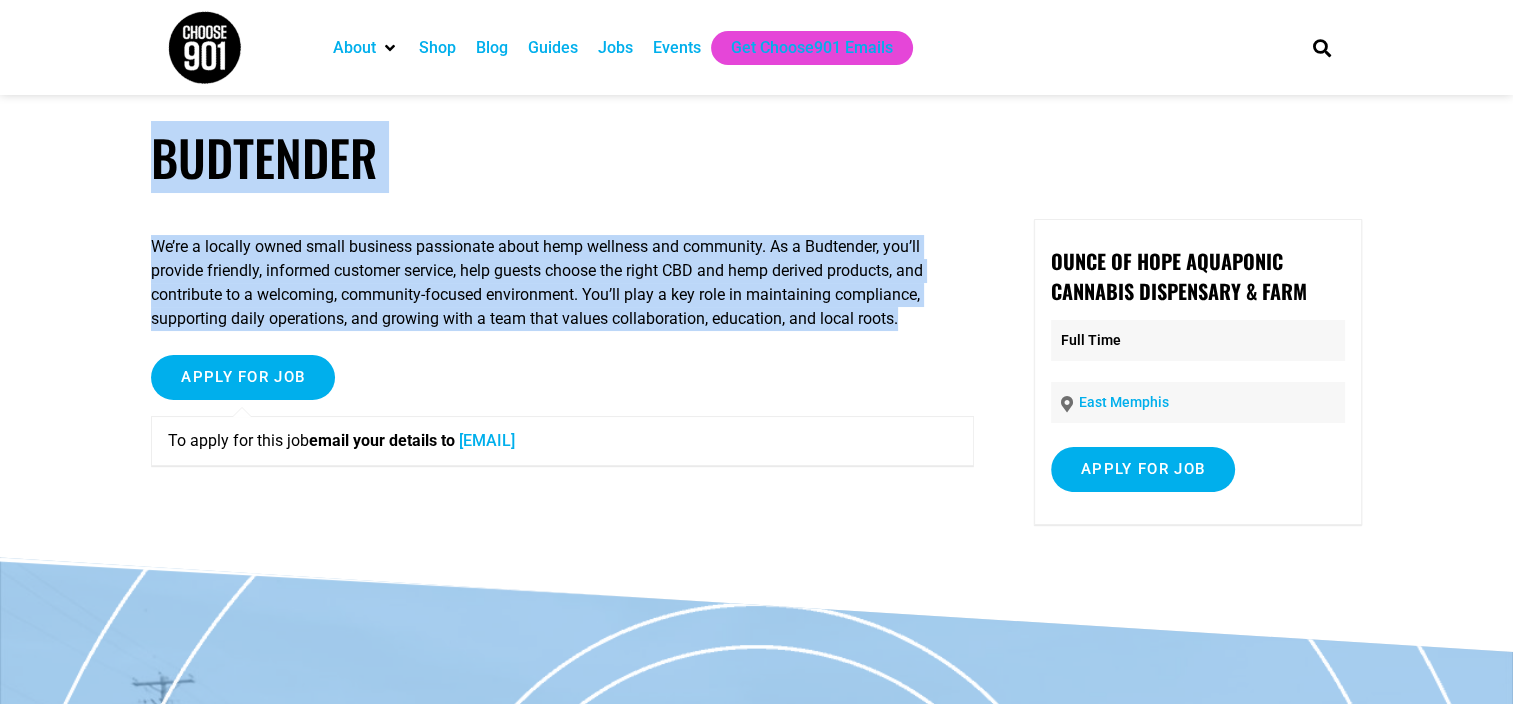 drag, startPoint x: 908, startPoint y: 325, endPoint x: 159, endPoint y: 165, distance: 765.8988 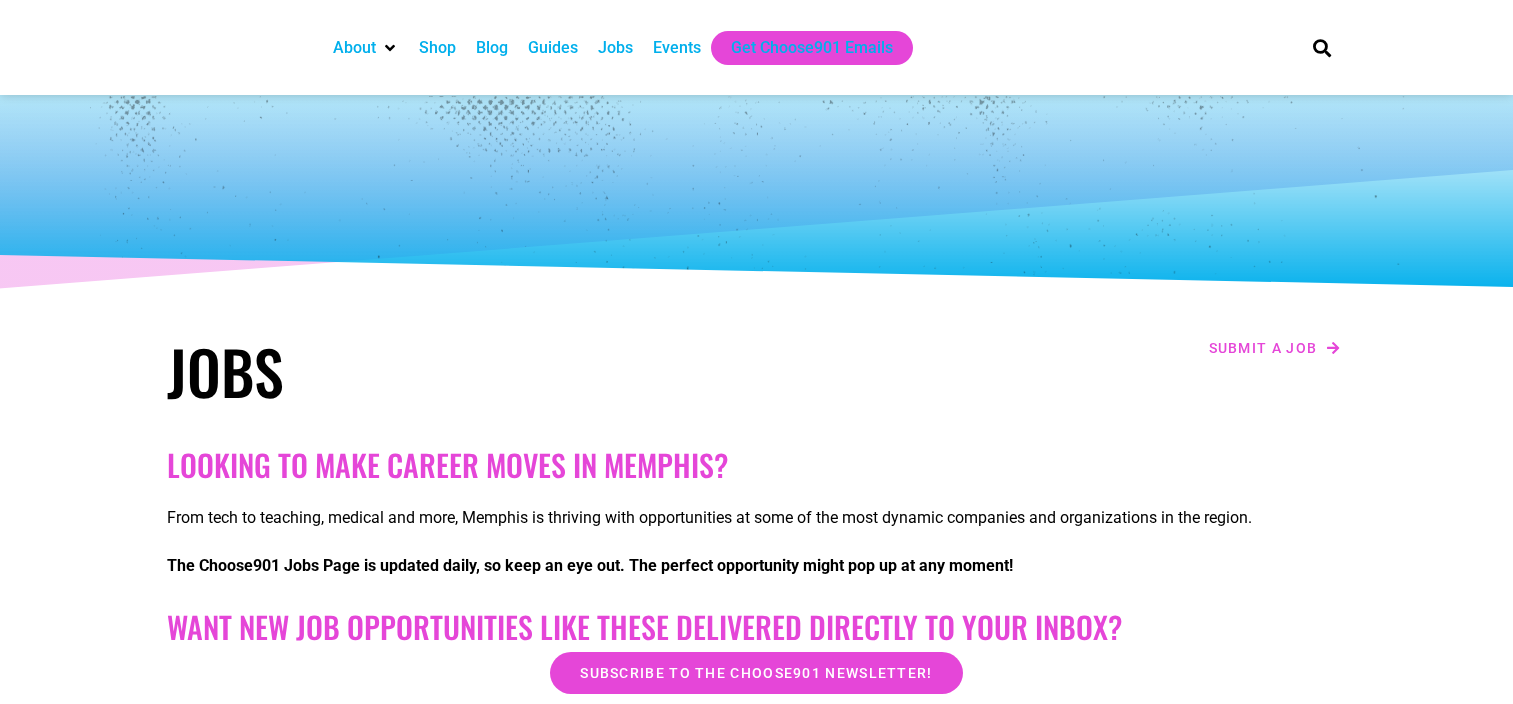 scroll, scrollTop: 807, scrollLeft: 0, axis: vertical 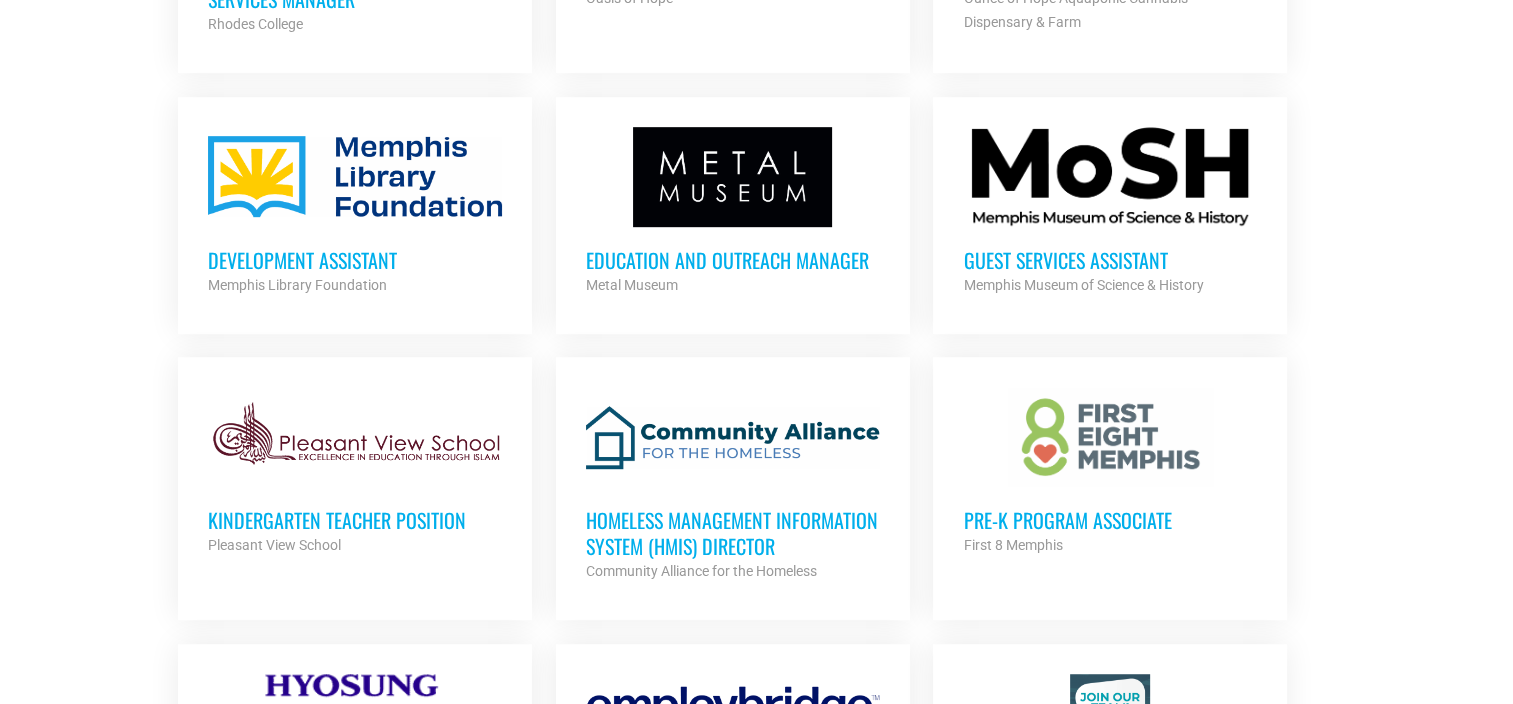 click on "Education and Outreach Manager" at bounding box center (733, 260) 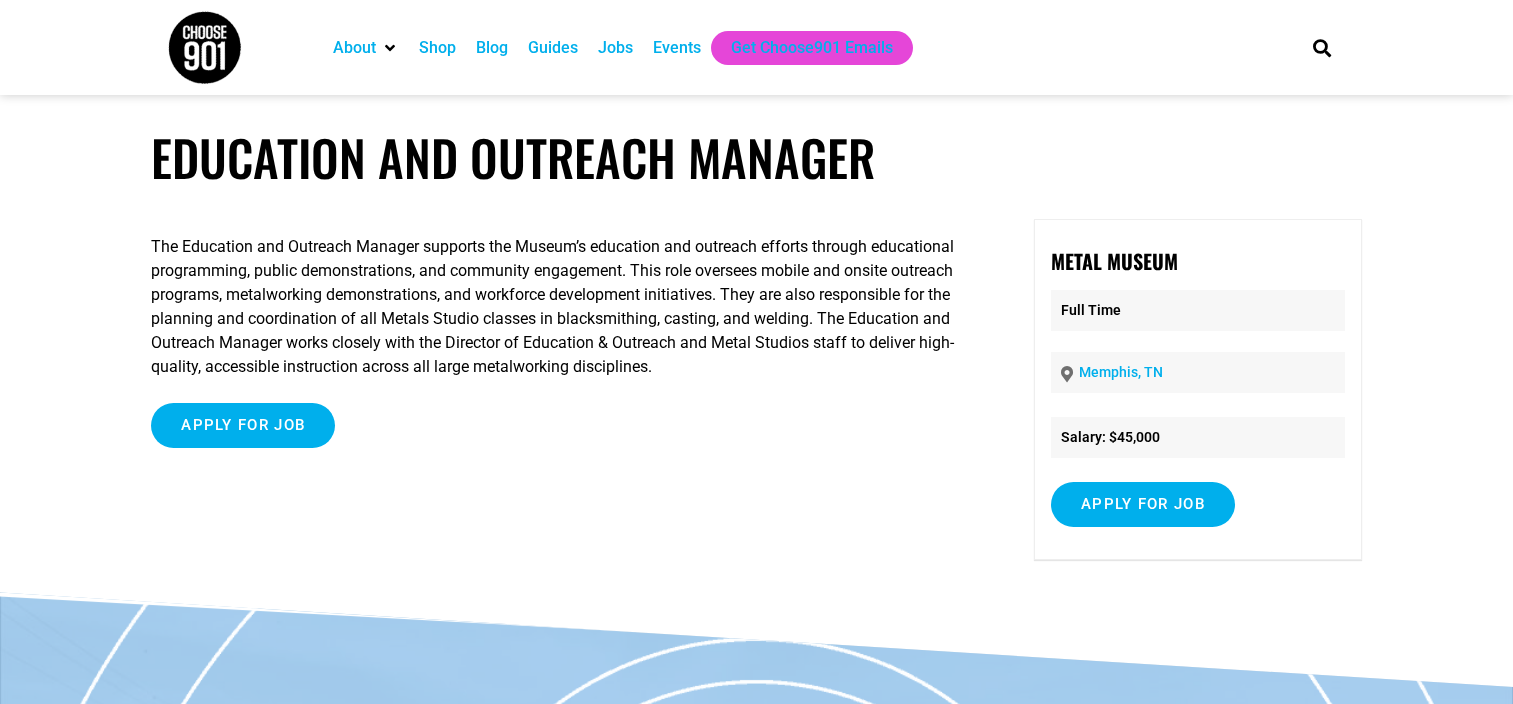 scroll, scrollTop: 0, scrollLeft: 0, axis: both 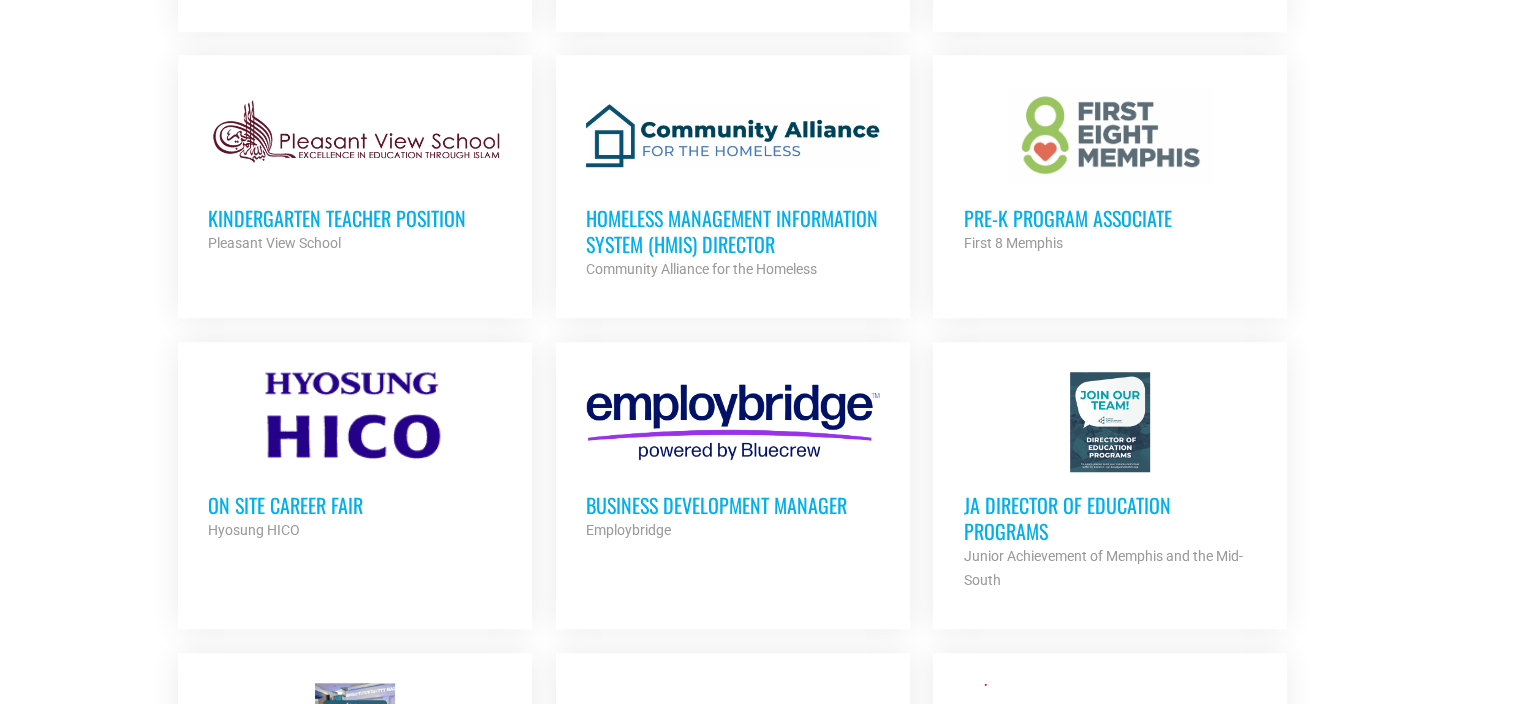 click on "On Site Career Fair" at bounding box center [355, 505] 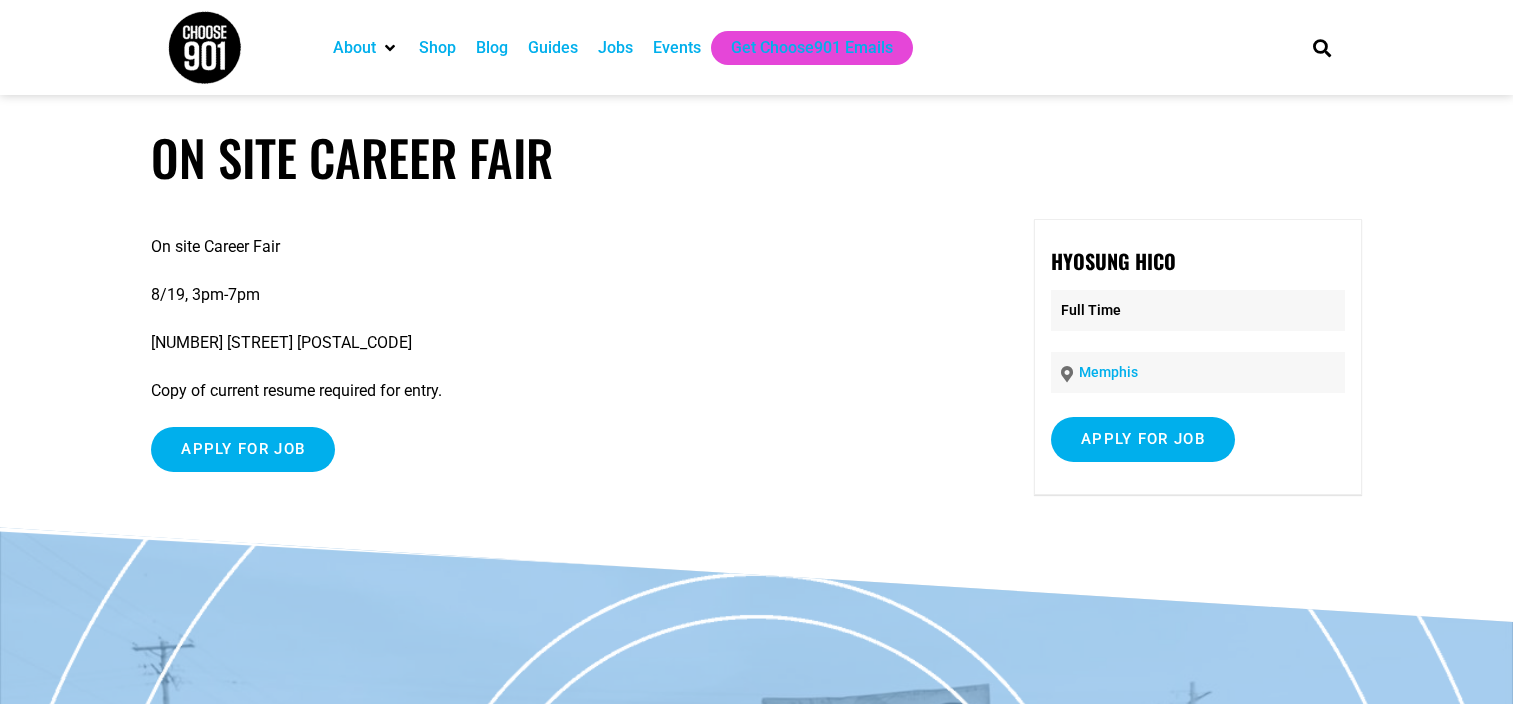 scroll, scrollTop: 0, scrollLeft: 0, axis: both 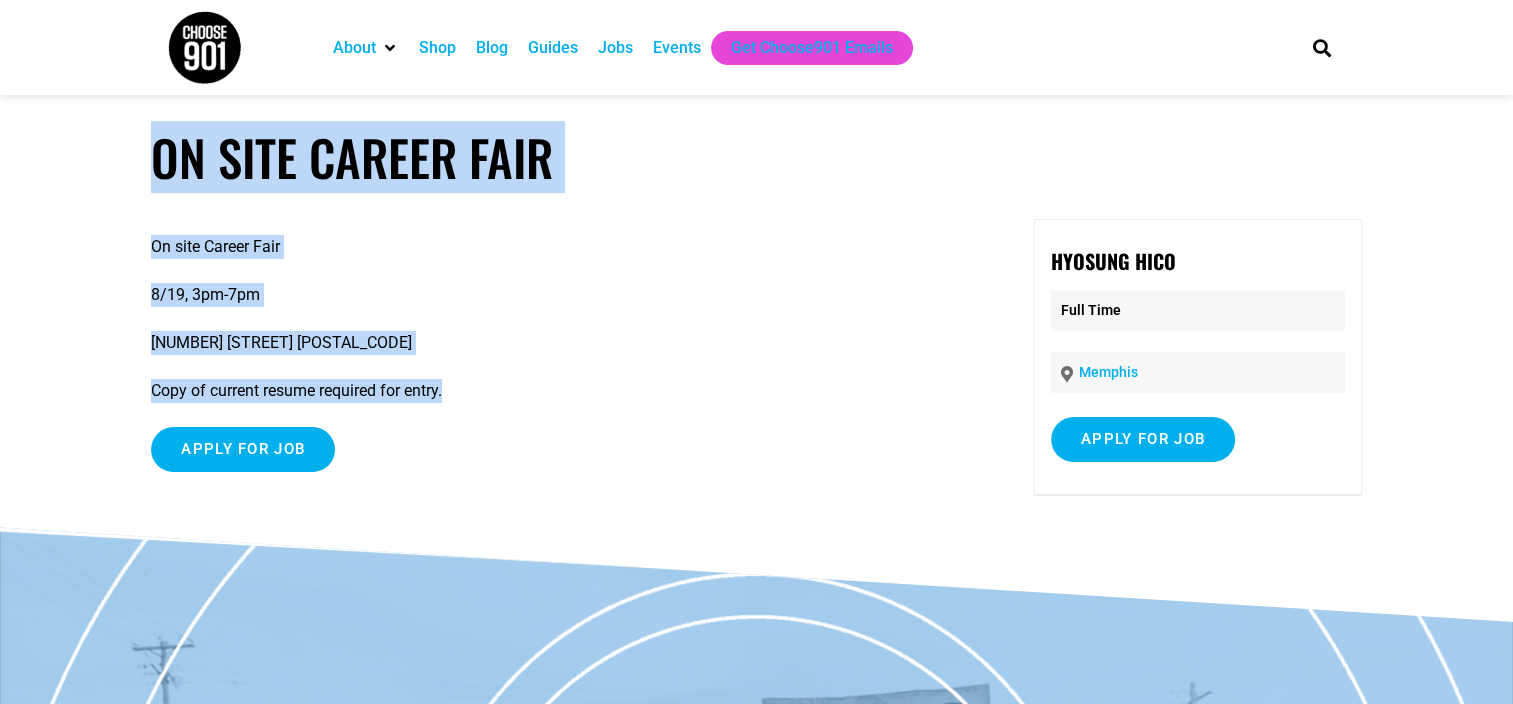drag, startPoint x: 345, startPoint y: 338, endPoint x: 152, endPoint y: 160, distance: 262.55093 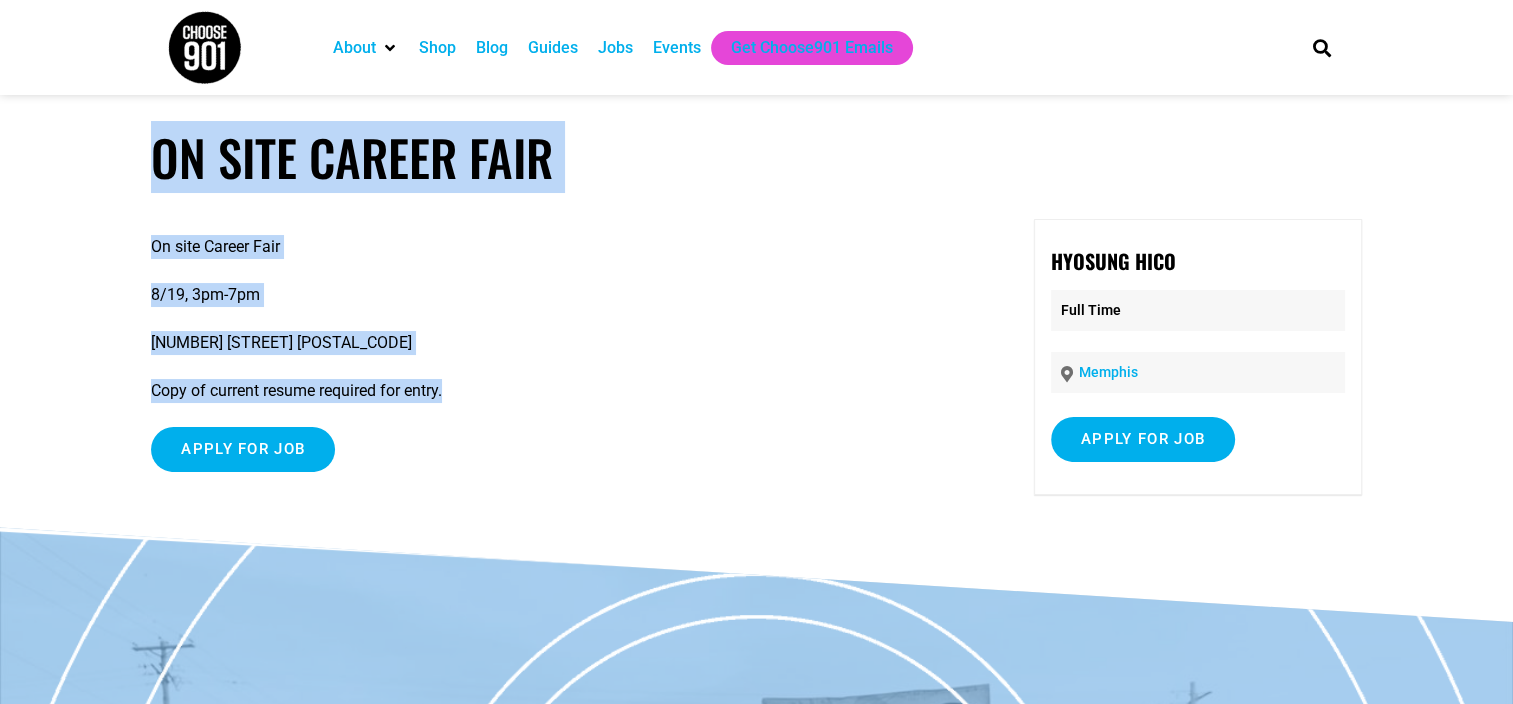 copy on "On Site Career Fair
On site Career Fair
8/19, 3pm-7pm
[NUMBER] [STREET] [POSTAL_CODE]
Copy of current resume required for entry." 